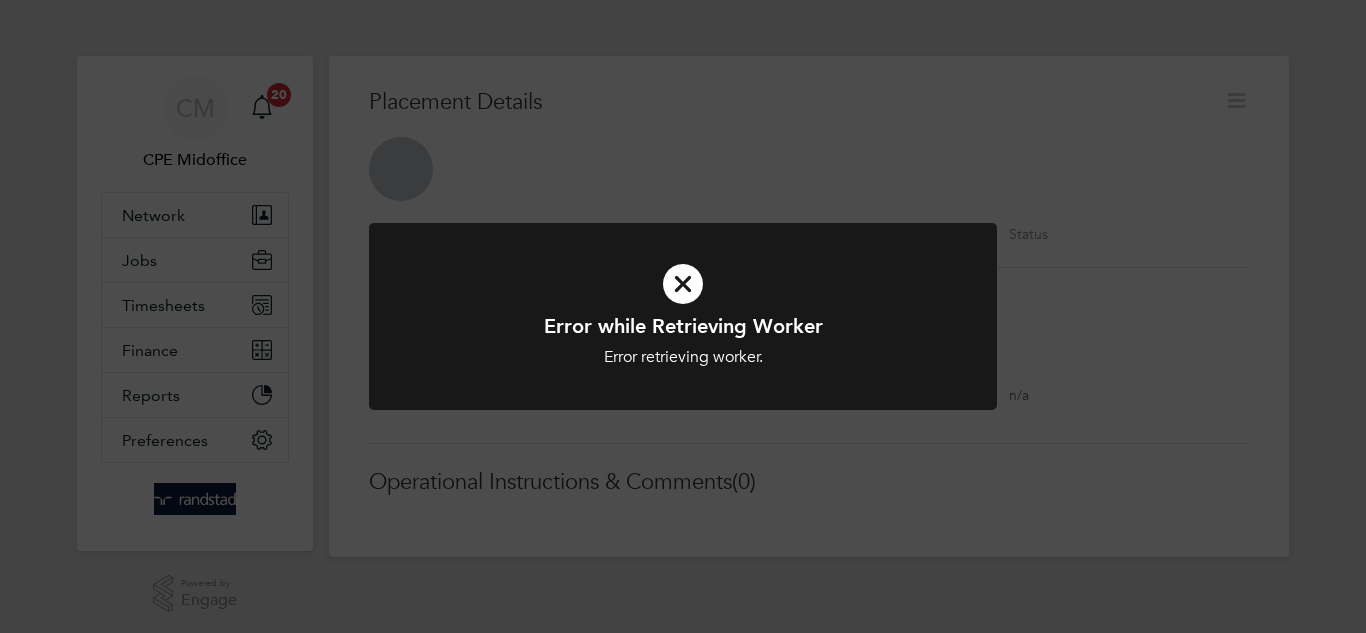 scroll, scrollTop: 0, scrollLeft: 0, axis: both 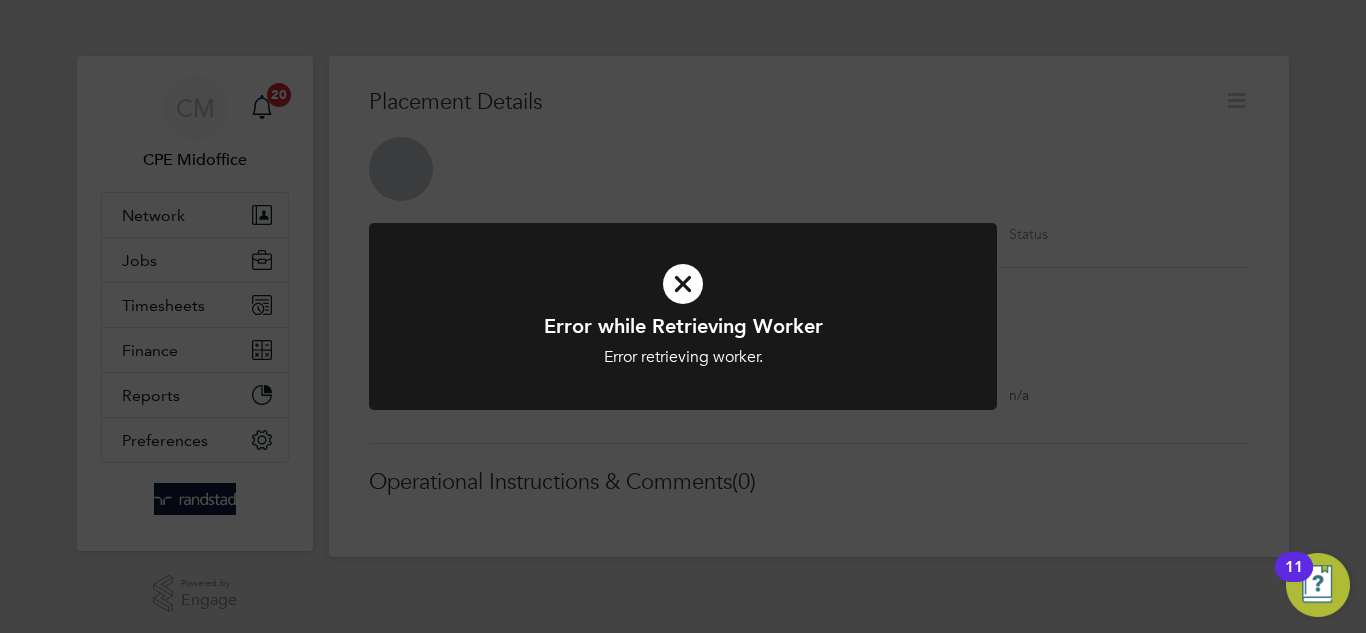 click on "Error while Retrieving Worker Error retrieving worker. Cancel Okay" 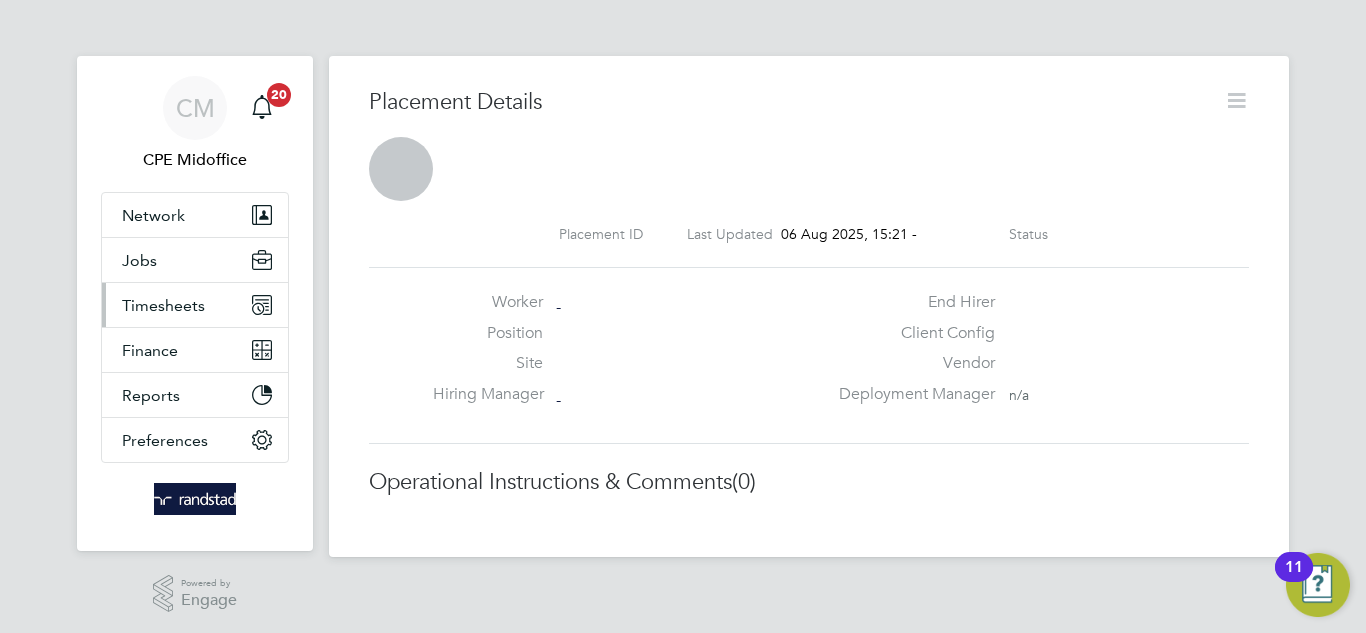 click on "Timesheets" at bounding box center (163, 305) 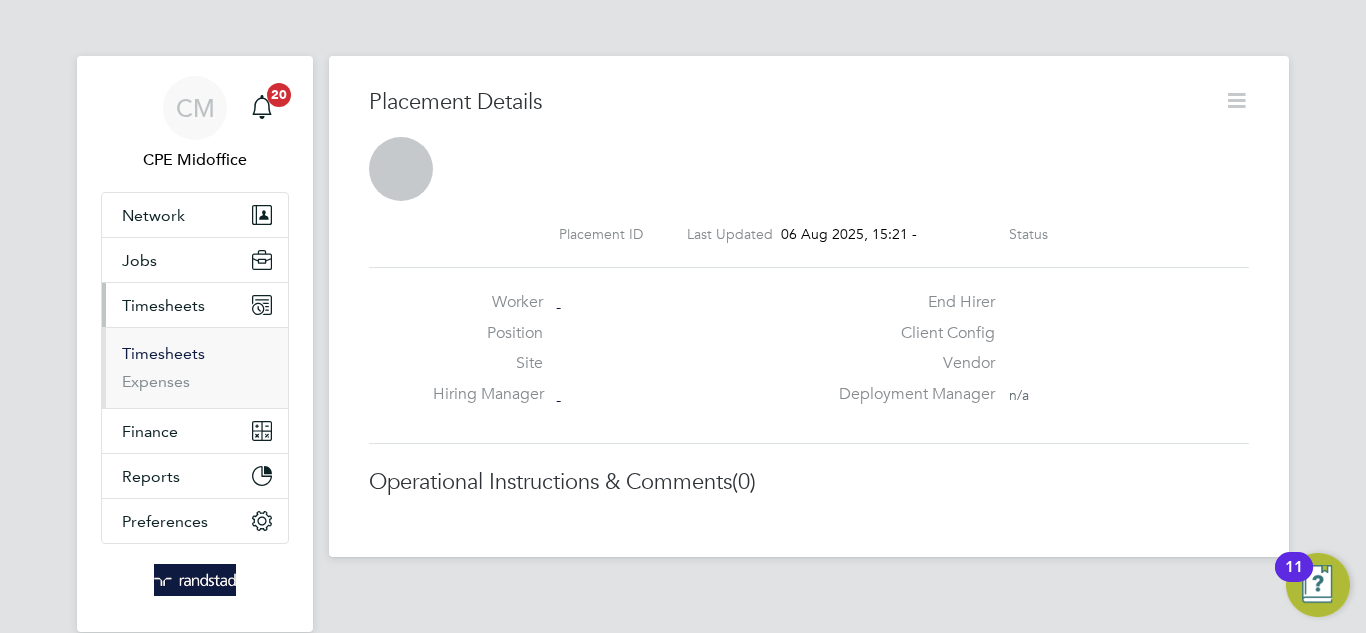 click on "Timesheets" at bounding box center [163, 353] 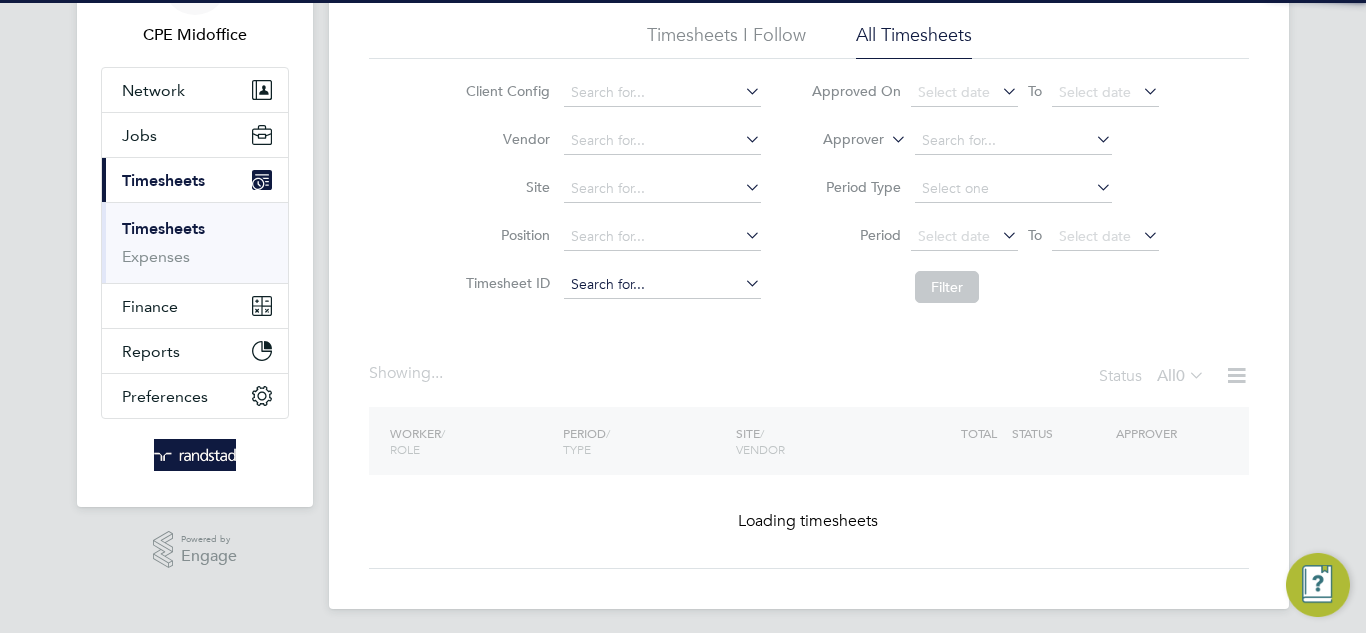 scroll, scrollTop: 133, scrollLeft: 0, axis: vertical 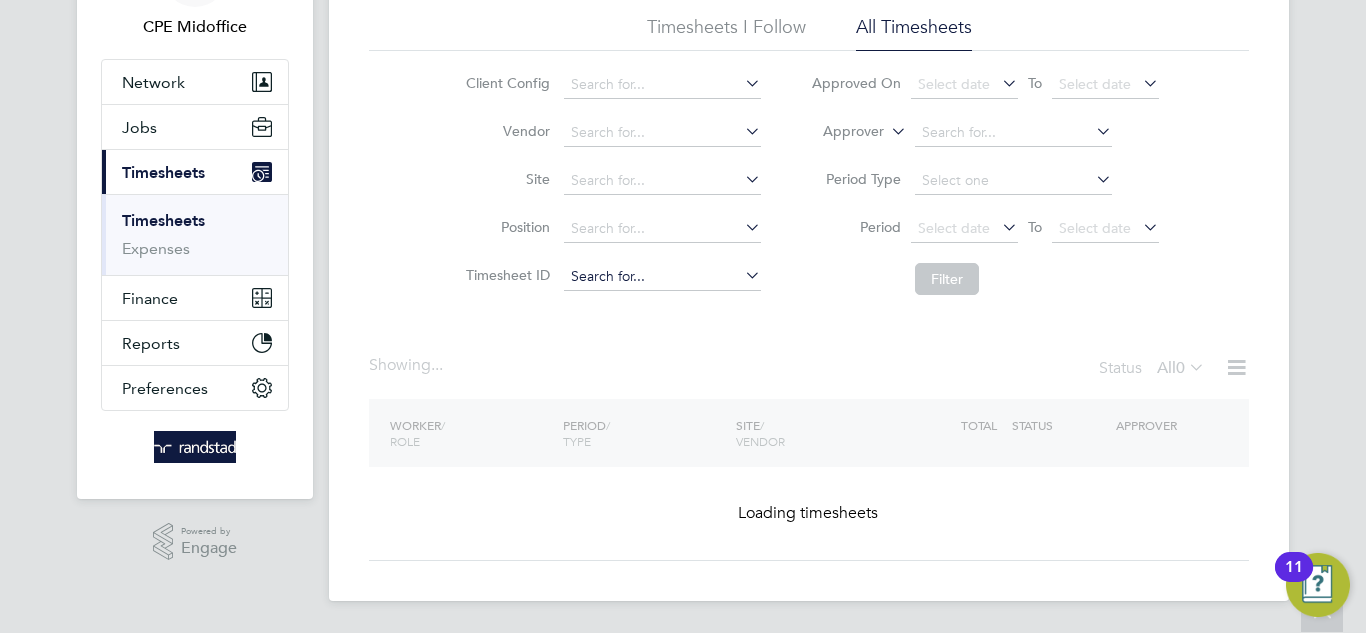 click 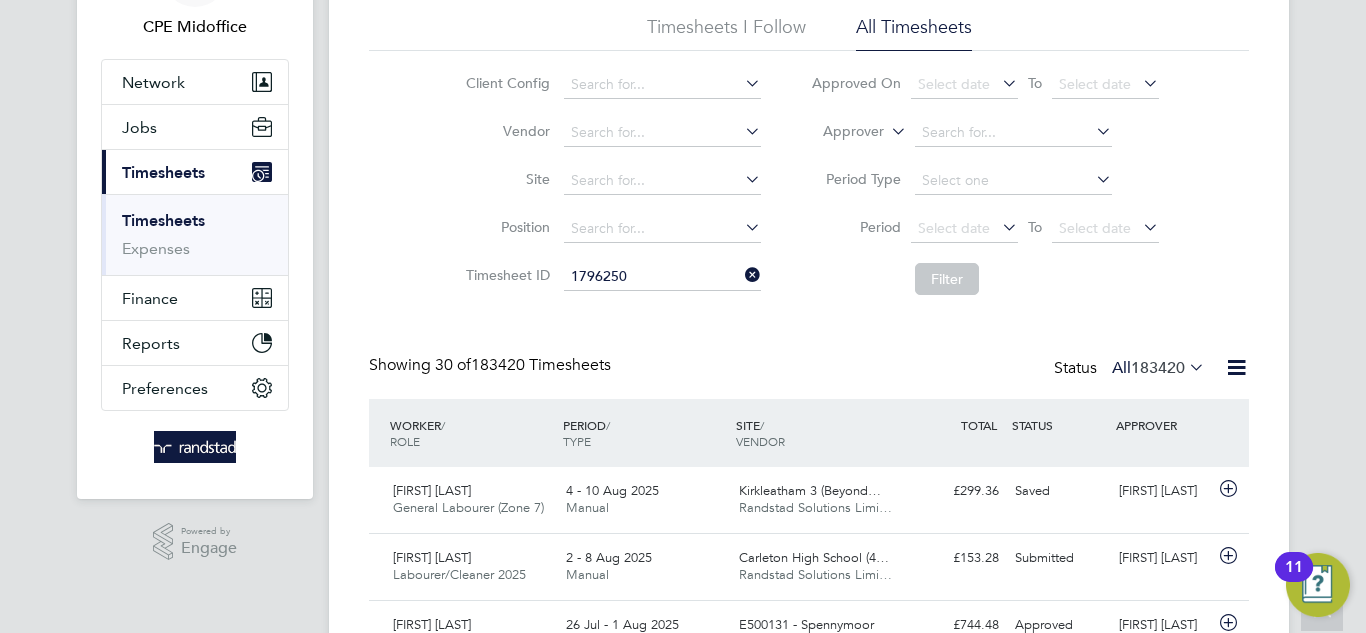 scroll, scrollTop: 10, scrollLeft: 10, axis: both 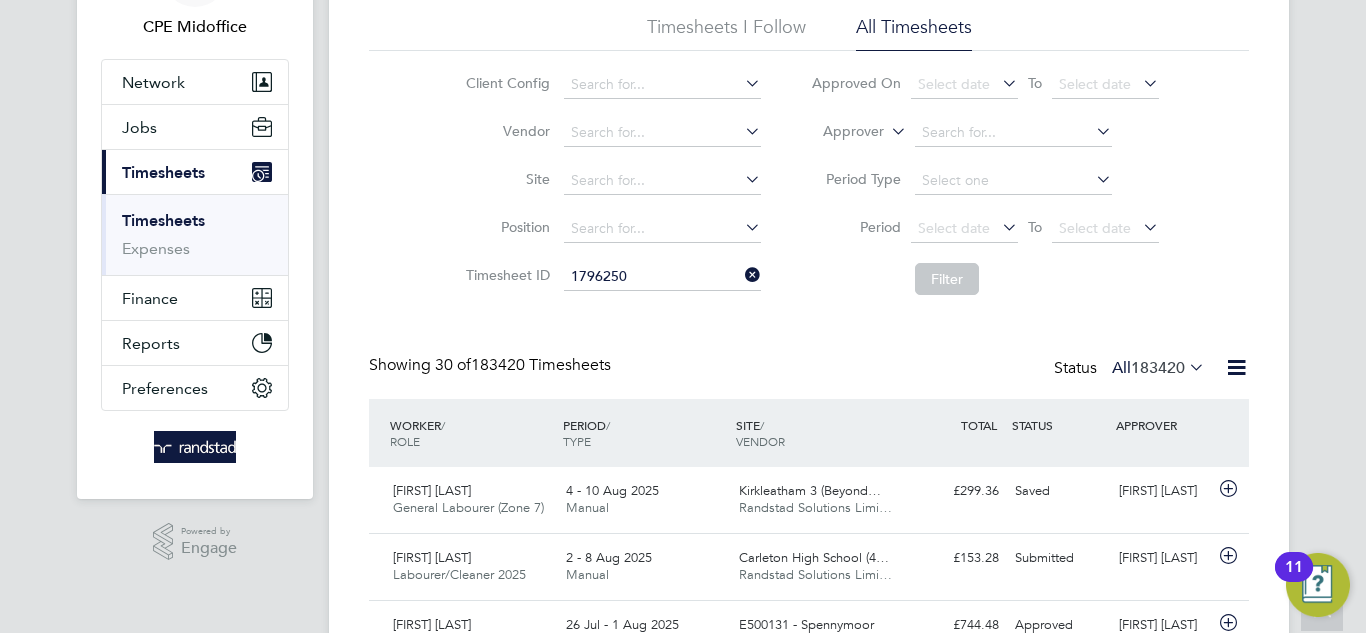 click on "1796250" 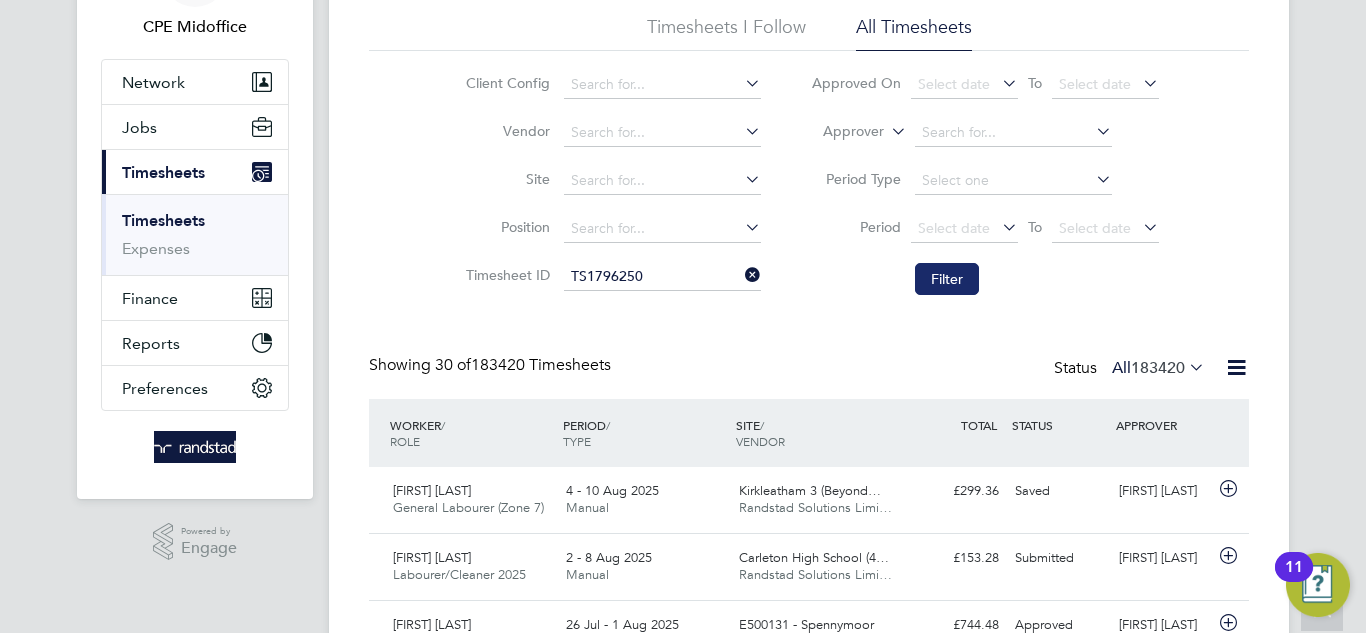 click on "Filter" 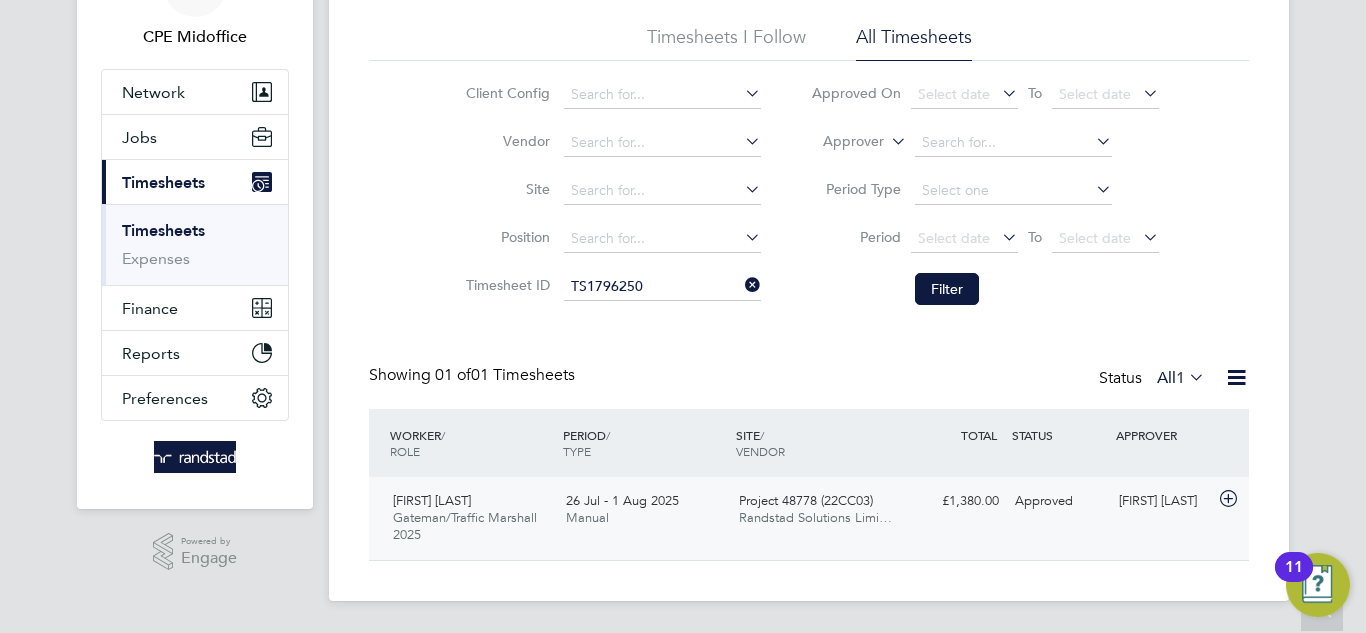 click on "Randstad Solutions Limi…" 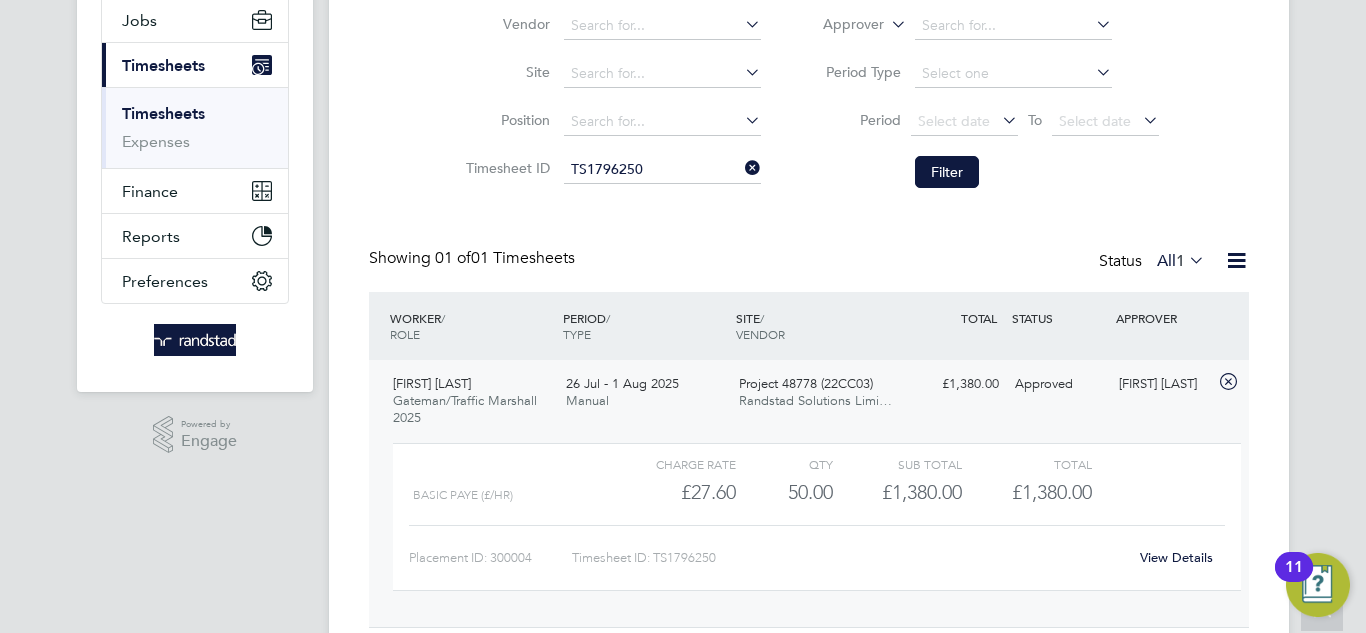 drag, startPoint x: 465, startPoint y: 387, endPoint x: 416, endPoint y: 389, distance: 49.0408 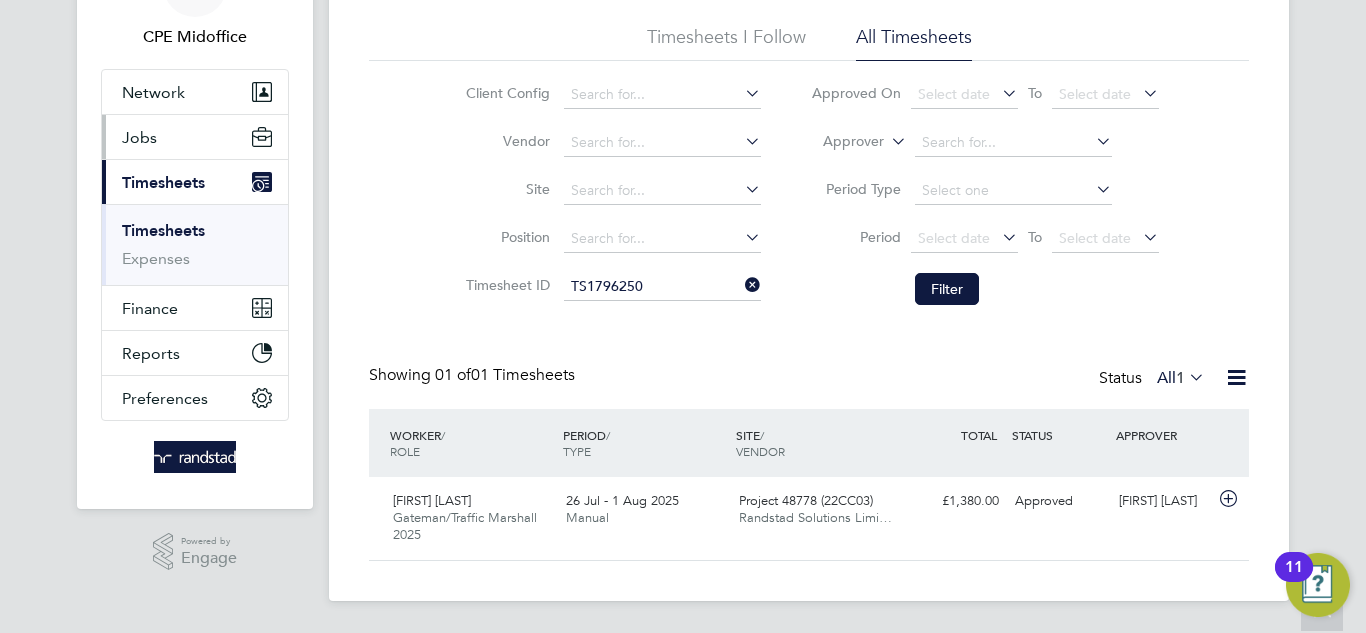 click on "Jobs" at bounding box center (195, 137) 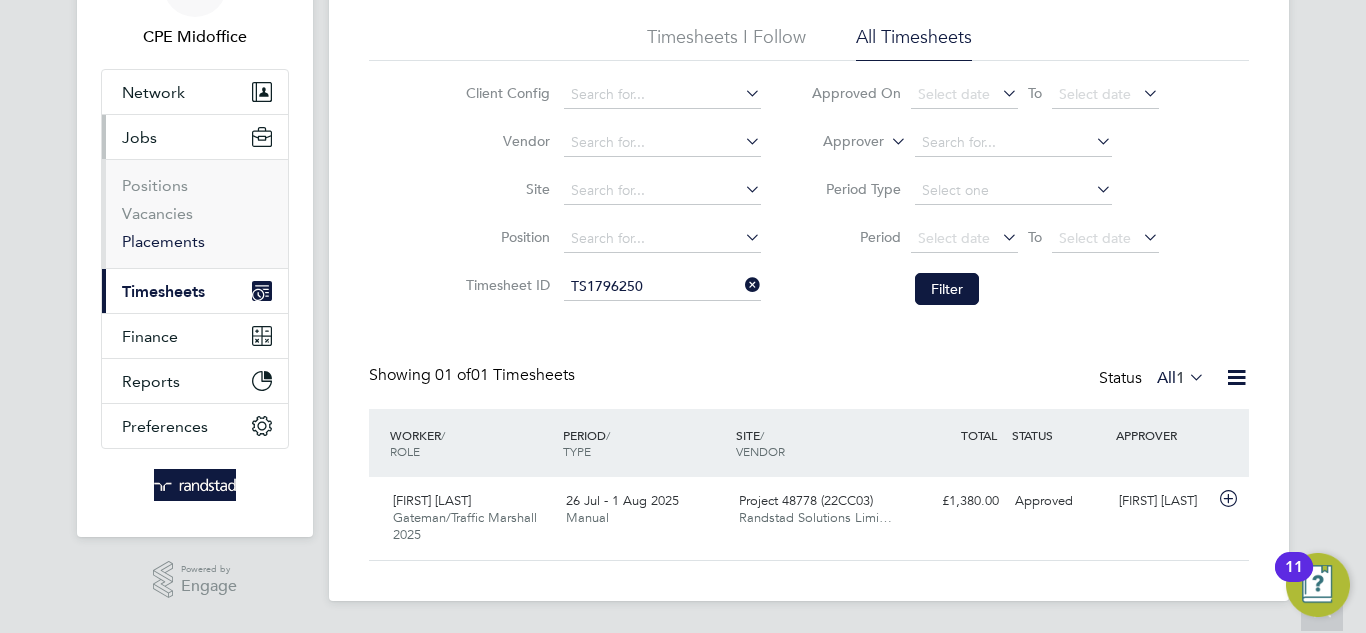 click on "Placements" at bounding box center (163, 241) 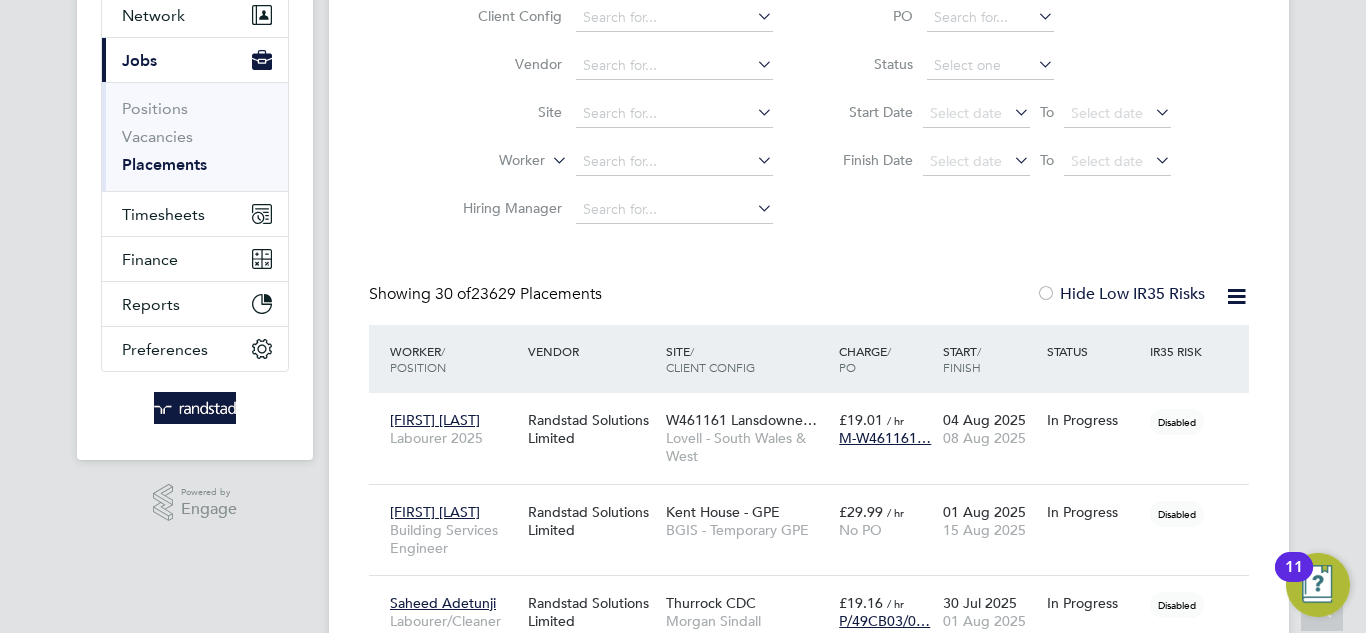click on "Worker" 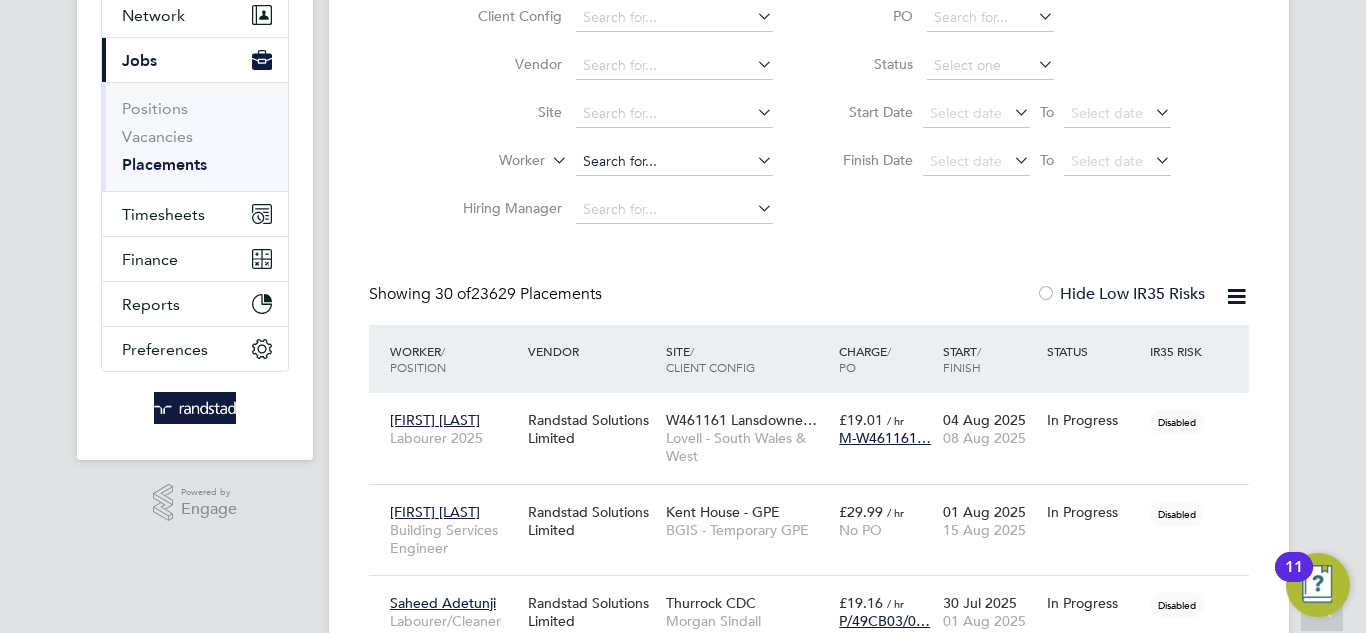 click 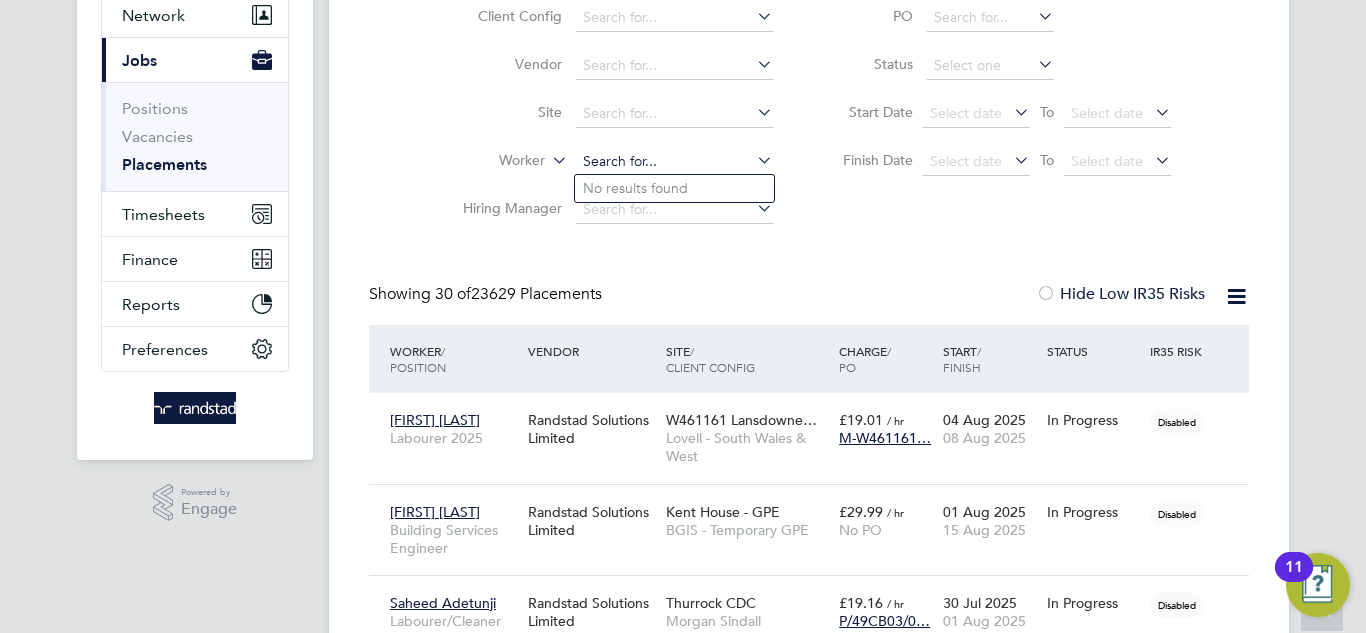 paste on "Baljinder Chibba" 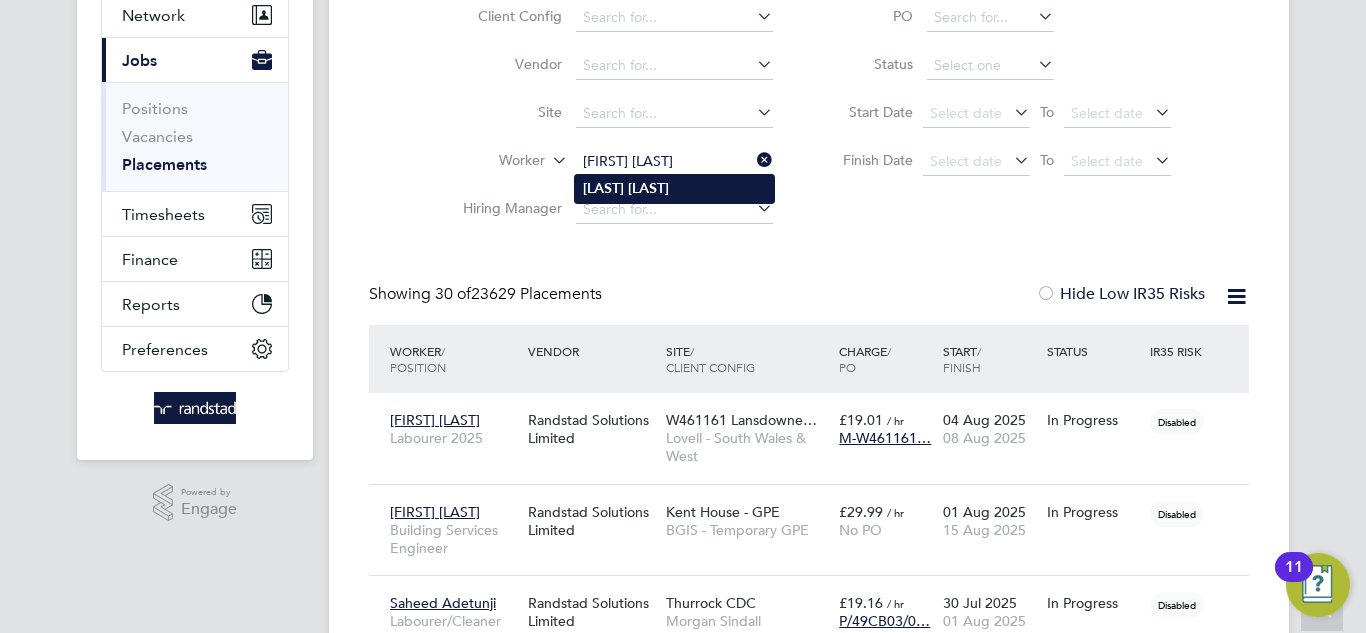 type on "Baljinder Chibba" 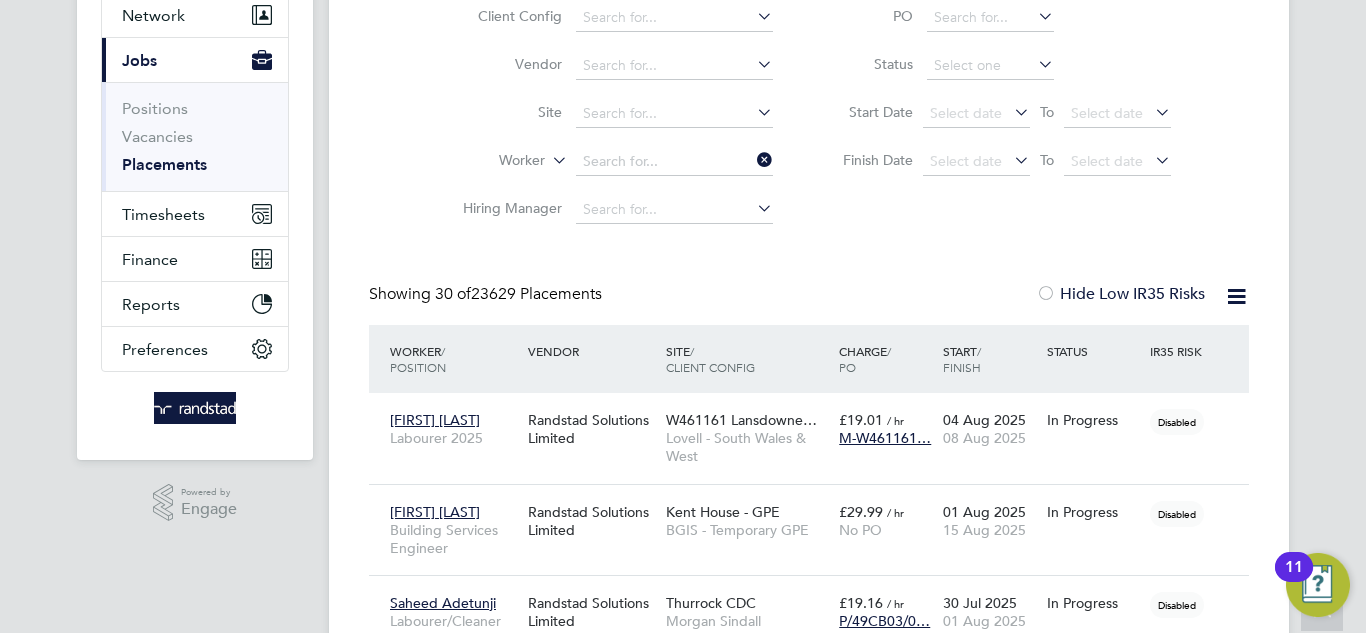click on "Placements New Placement Placements I Follow All Placements Client Config   Vendor     Site     Worker     Hiring Manager   PO   Status   Start Date
Select date
To
Select date
Finish Date
Select date
To
Select date
Showing   30 of  23629 Placements Hide Low IR35 Risks Worker  / Position Vendor Site / Client Config Charge  / PO Start  / Finish Status IR35 Risk Jason Vaughan Labourer 2025 Randstad Solutions Limited W461161 Lansdowne… Lovell - South Wales & West £19.01   / hr M-W461161… 04 Aug 2025 08 Aug 2025 In Progress Disabled Sudais Karamage Building Services Engineer Randstad Solutions Limited Kent House - GPE BGIS - Temporary GPE £29.99   / hr No PO 01 Aug 2025 15 Aug 2025 In Progress Disabled Saheed Adetunji Labourer/Cleaner 2025 Randstad Solutions Limited Thurrock CDC Morgan Sindall Construction - East £19.16   / hr P/49CB03/0… 30 Jul 2025 01 Aug 2025 In Progress Disabled Dimitri Paraveli Labourer/Cleaner 2025 Randstad Solutions Limited £22.60" 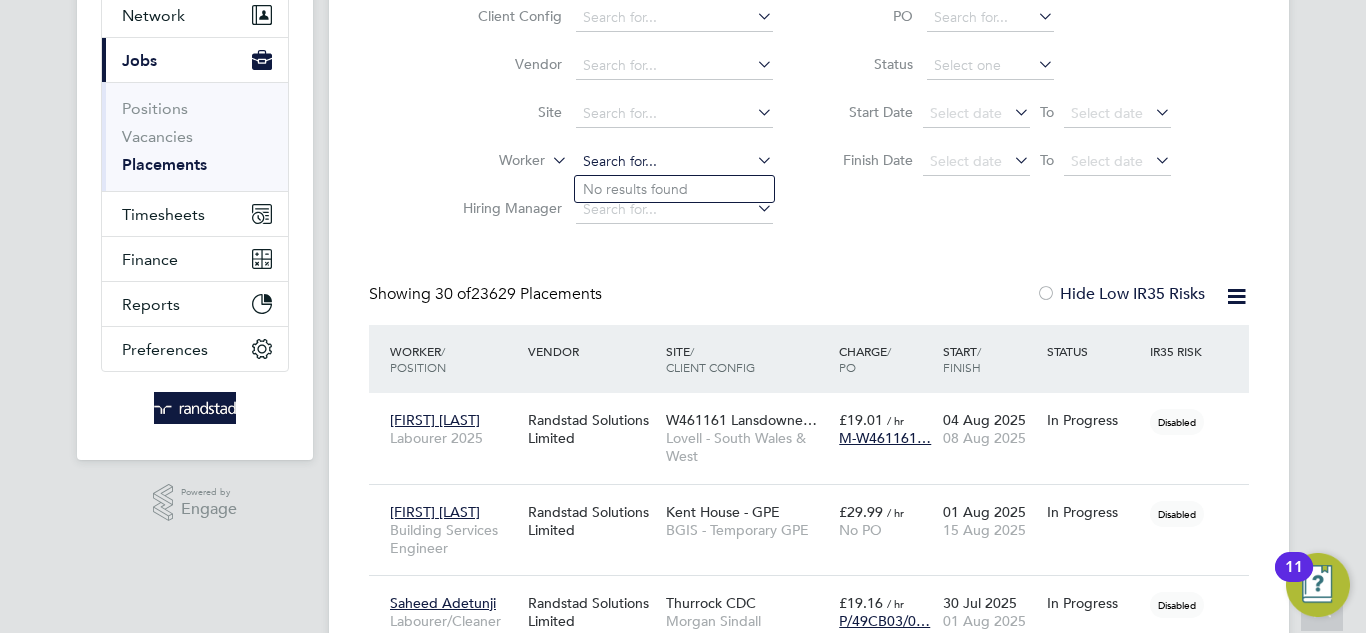 click 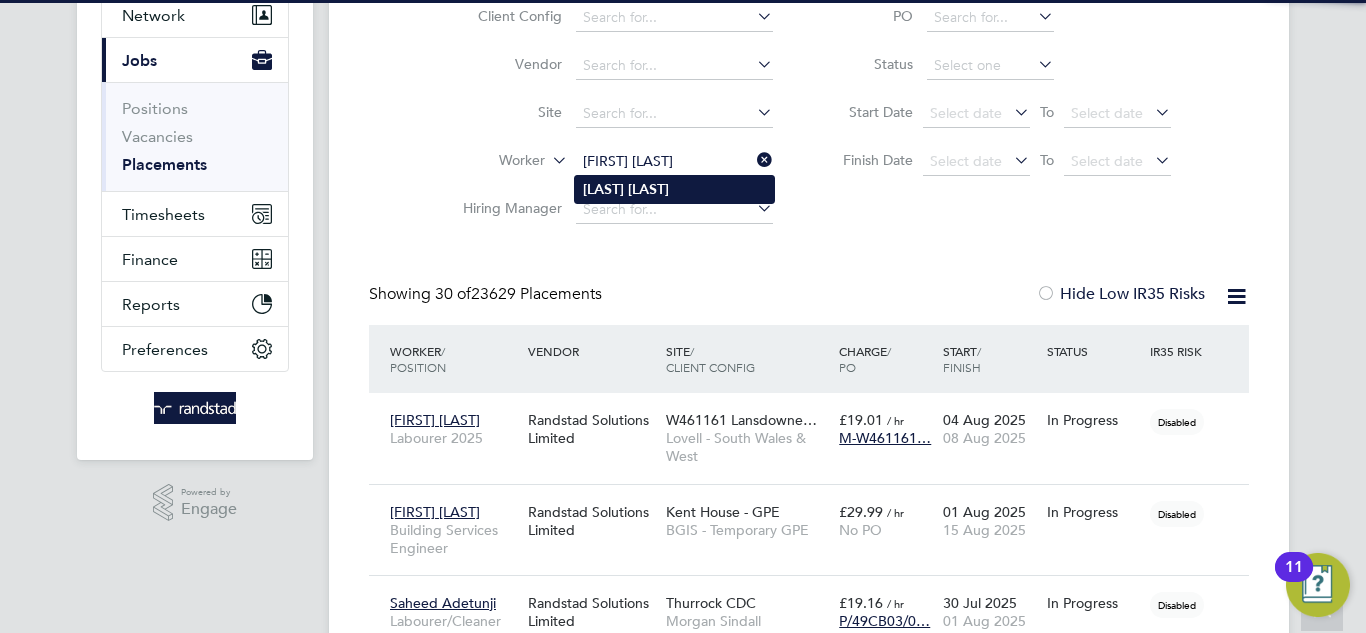 type on "Baljinder Chibba" 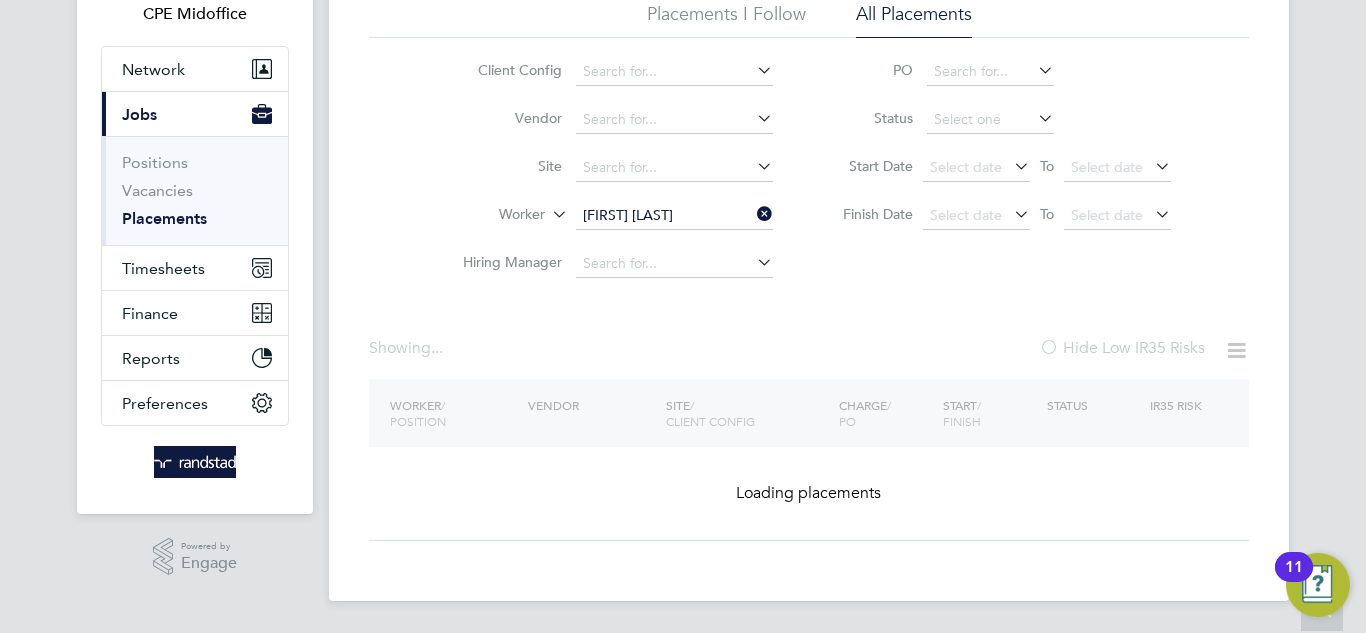 scroll, scrollTop: 144, scrollLeft: 0, axis: vertical 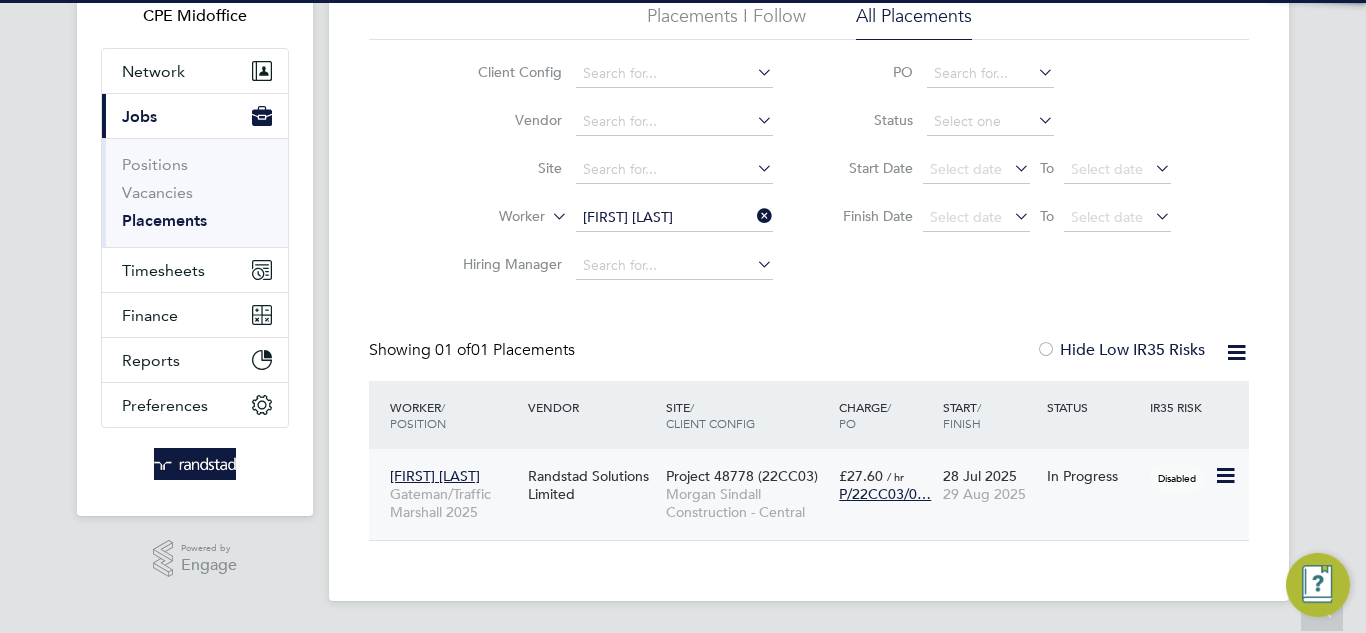 click on "Baljinder Chibba Gateman/Traffic Marshall 2025 Randstad Solutions Limited Project 48778 (22CC03) Morgan Sindall Construction - Central £27.60   / hr P/22CC03/0… 28 Jul 2025 29 Aug 2025 In Progress Disabled" 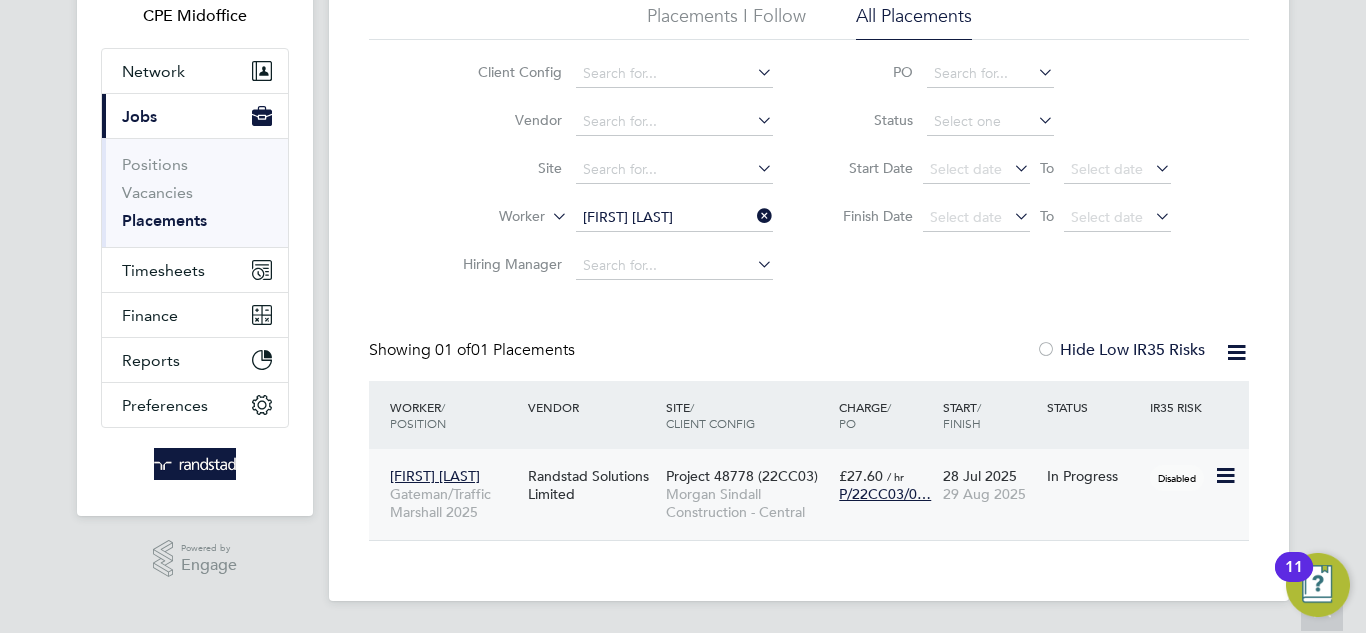 click on "Project 48778 (22CC03)" 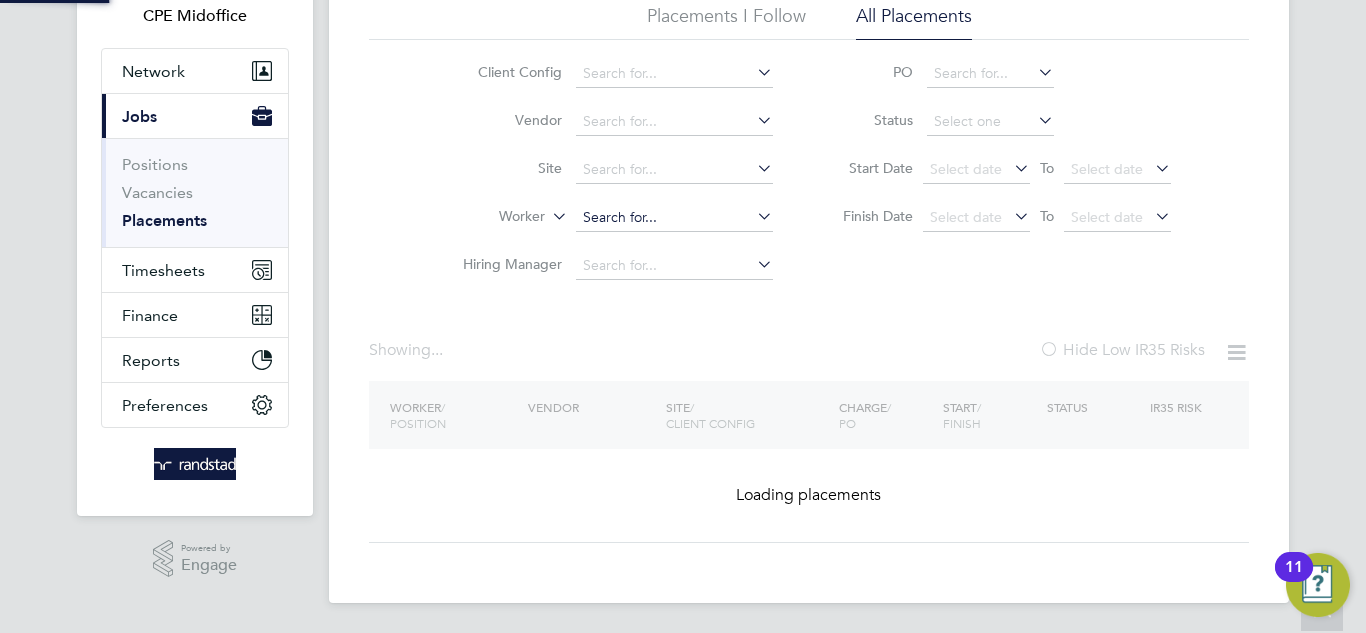 scroll, scrollTop: 0, scrollLeft: 0, axis: both 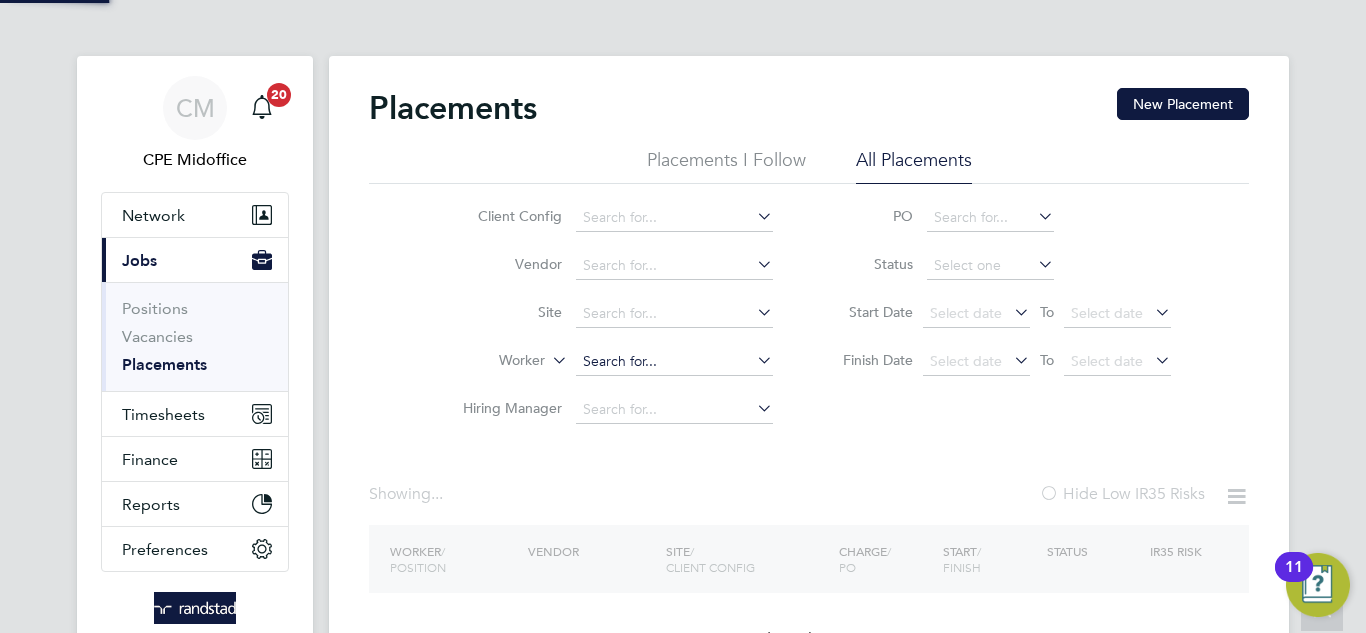click on "Client Config   Vendor     Site     Worker     Hiring Manager" 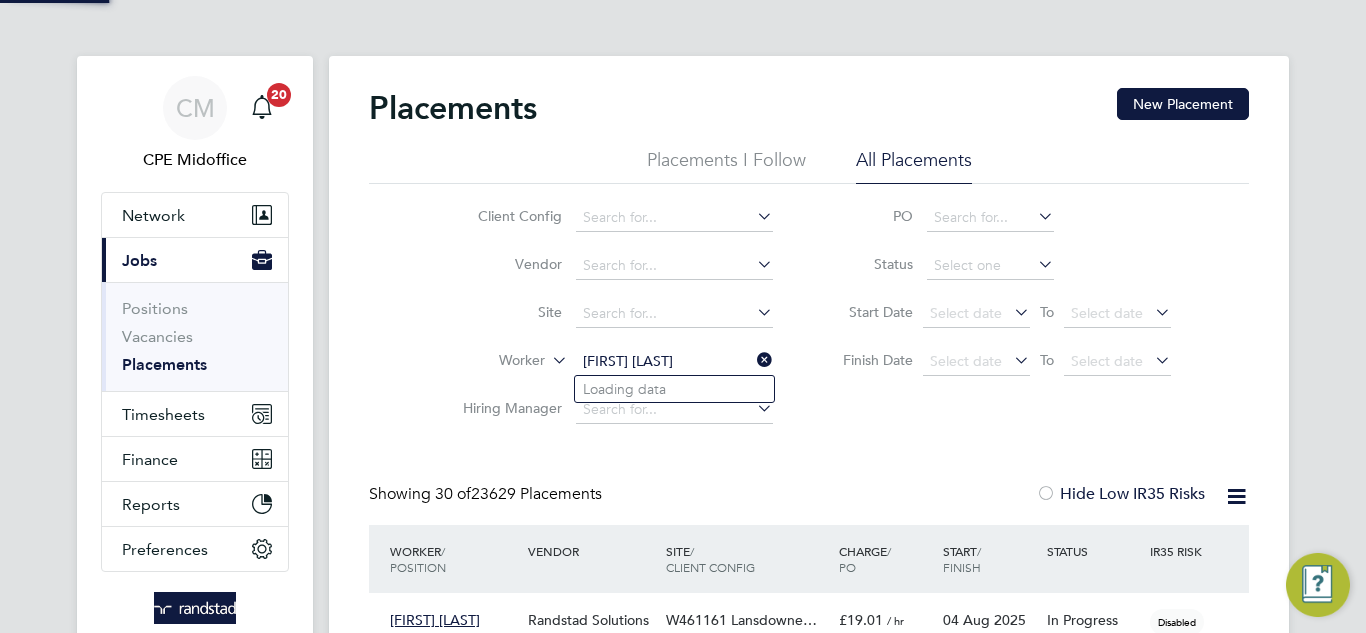 scroll, scrollTop: 10, scrollLeft: 10, axis: both 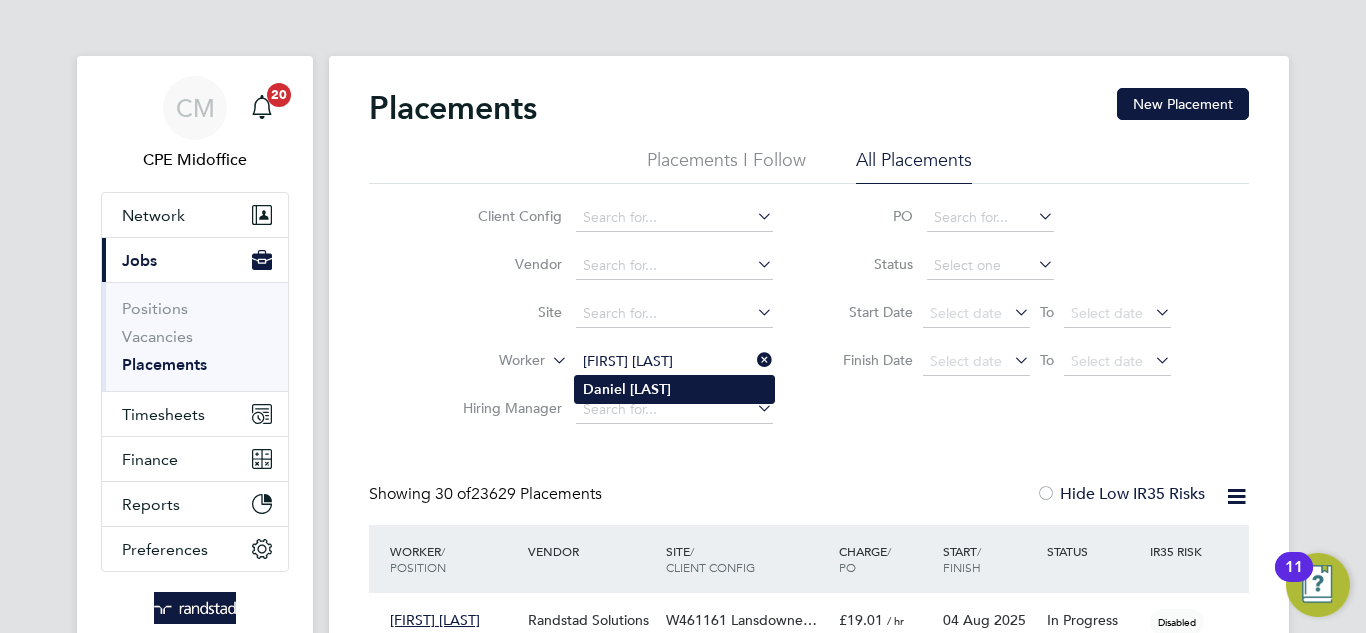 type on "[NAME] [LAST]" 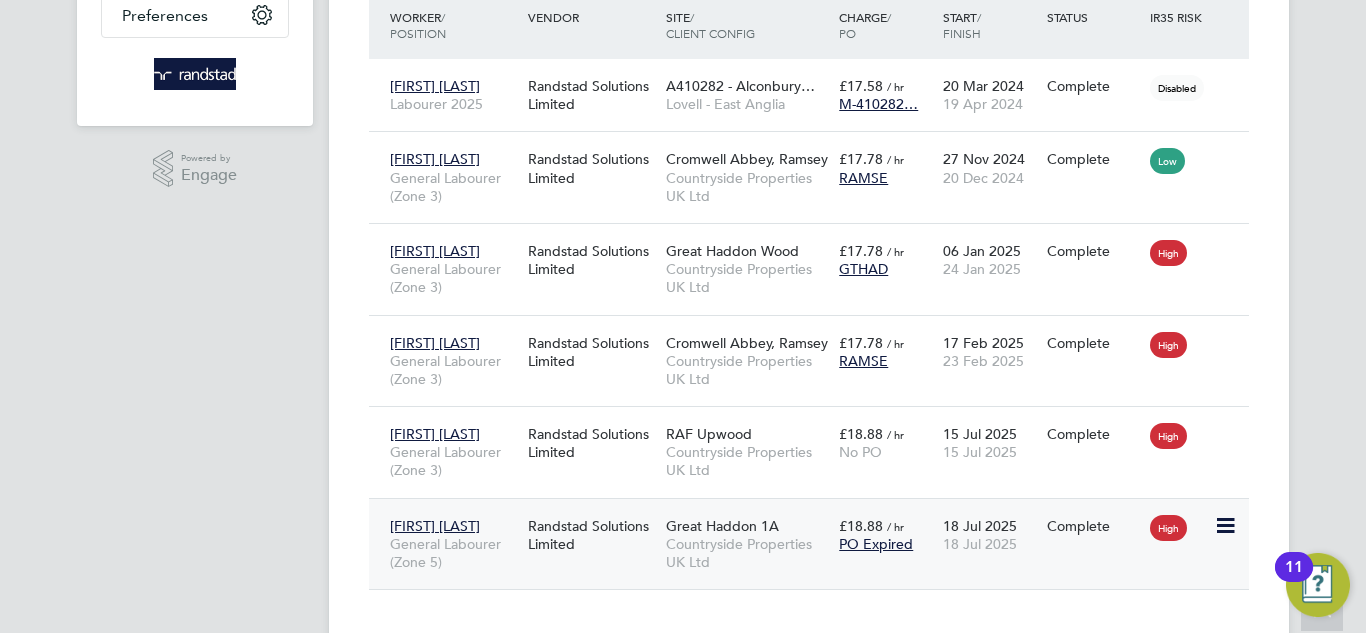click on "Randstad Solutions Limited" 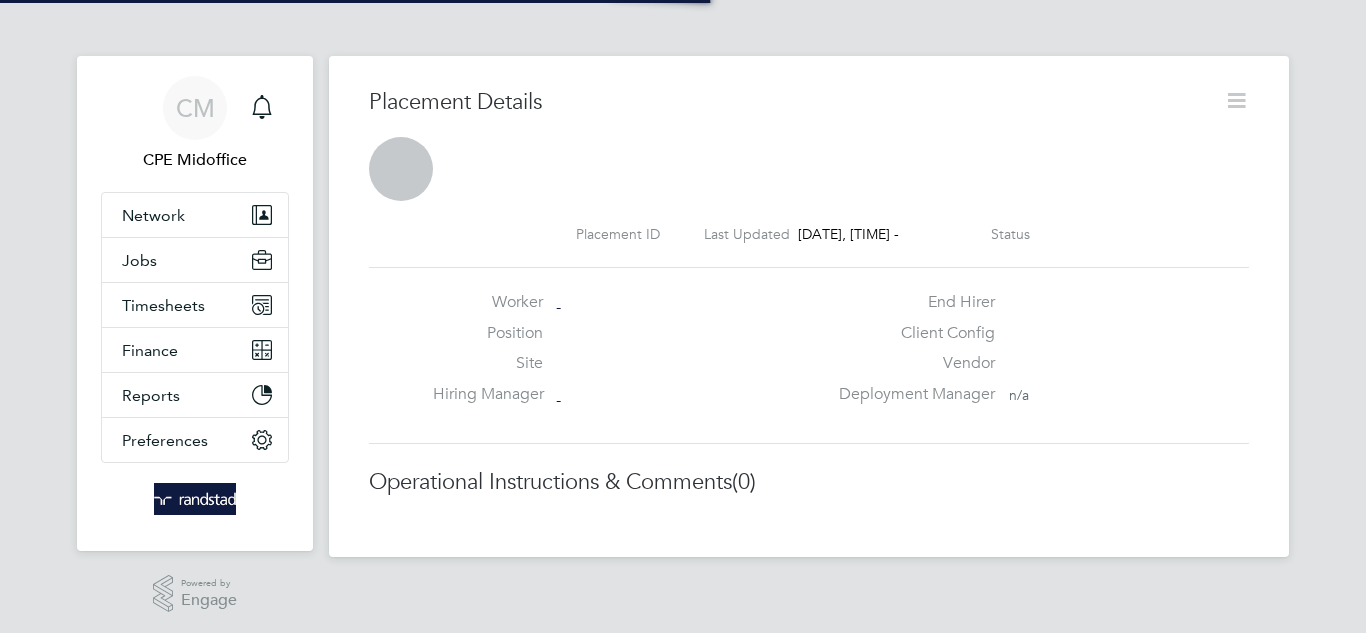 scroll, scrollTop: 0, scrollLeft: 0, axis: both 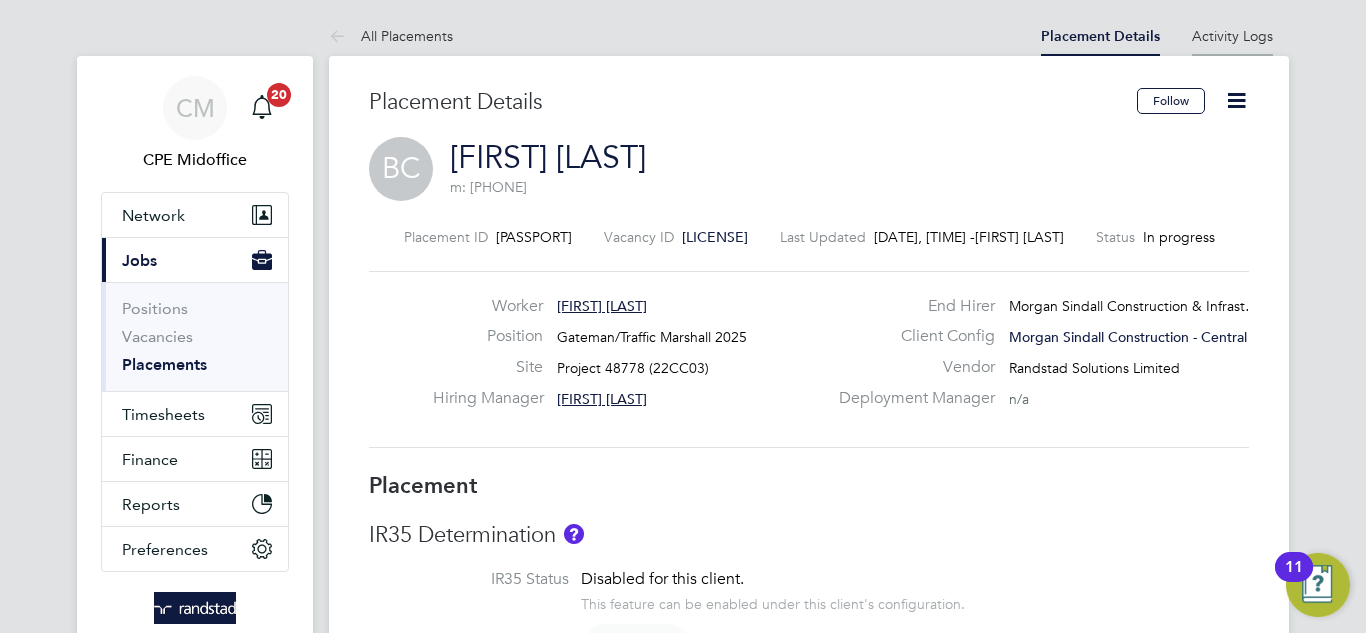 click on "Activity Logs" at bounding box center (1232, 36) 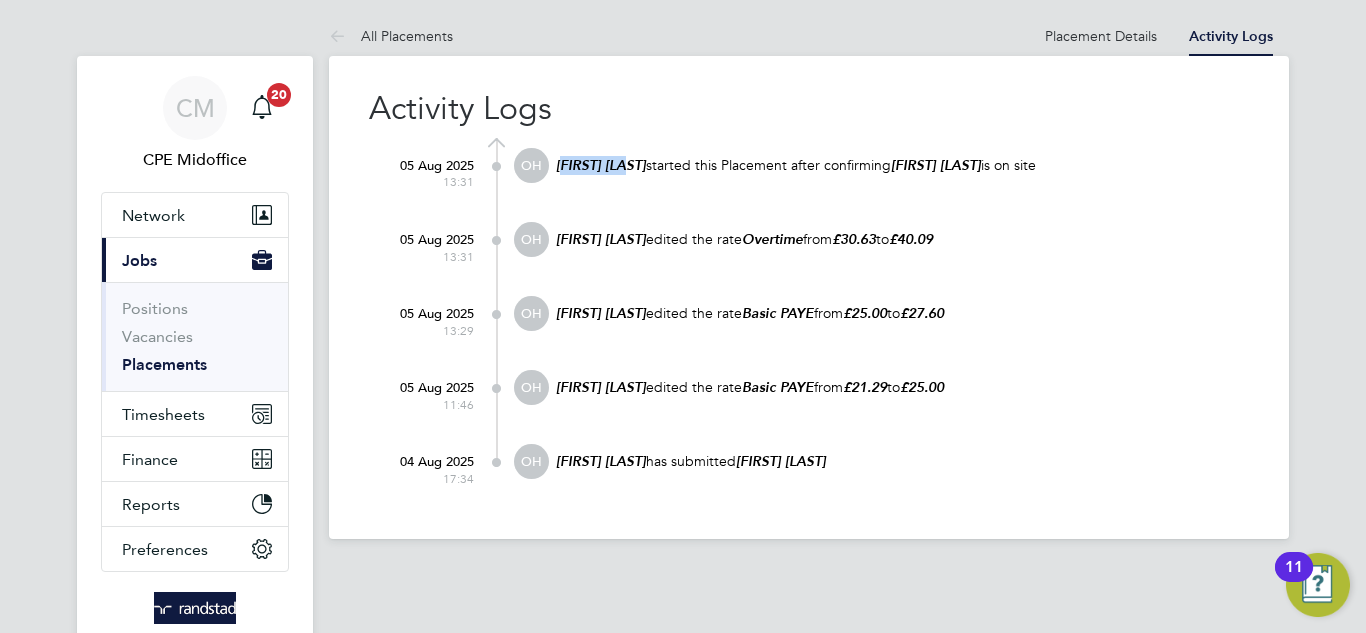 drag, startPoint x: 637, startPoint y: 167, endPoint x: 565, endPoint y: 165, distance: 72.02777 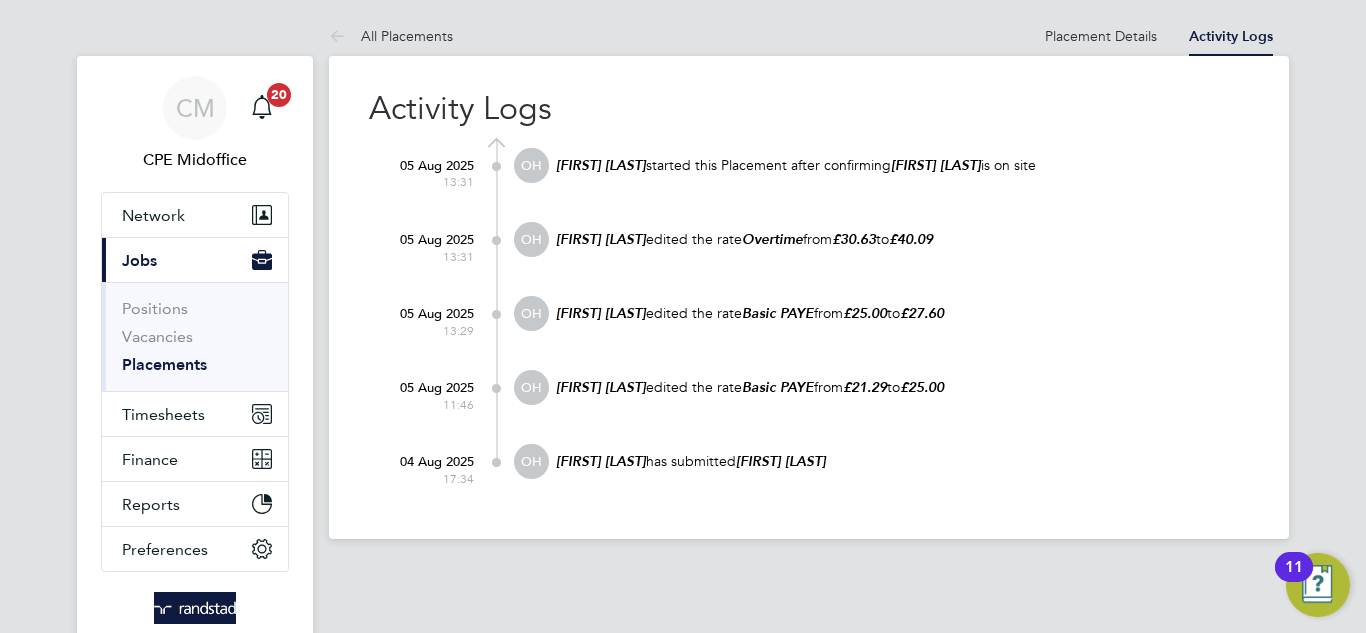 click on "Oliver Hunka  started this Placement after confirming  Baljinder Chibba  is on site" 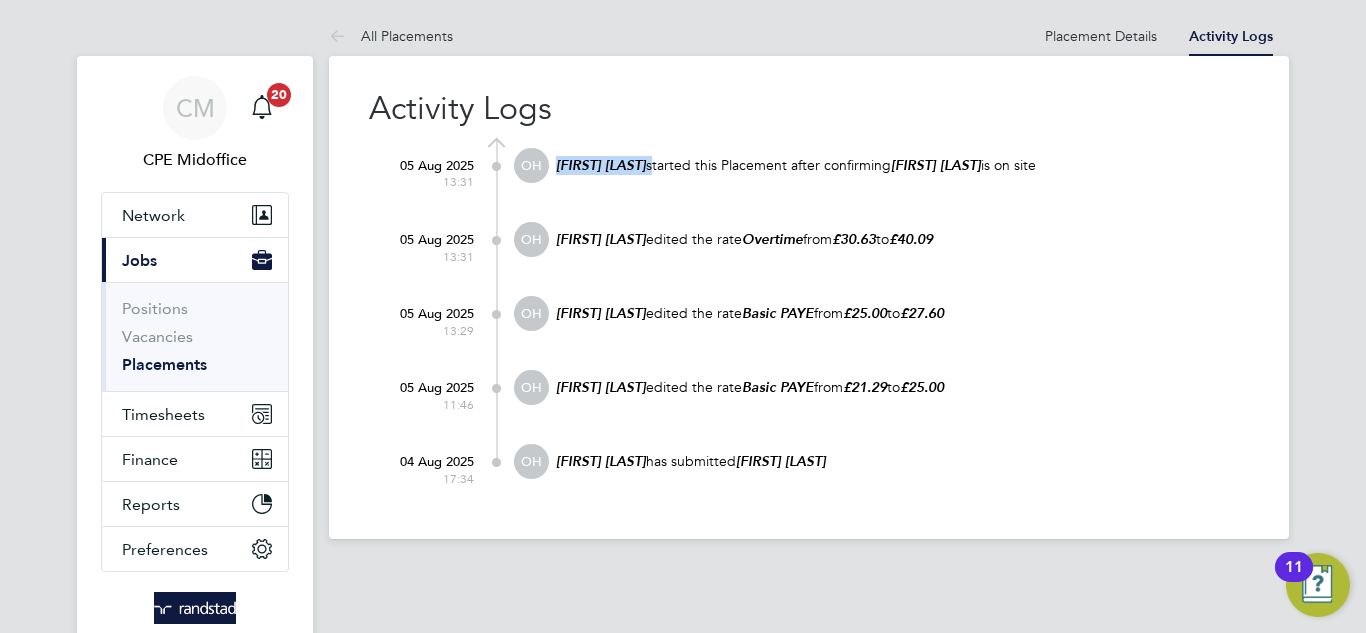 drag, startPoint x: 643, startPoint y: 163, endPoint x: 566, endPoint y: 162, distance: 77.00649 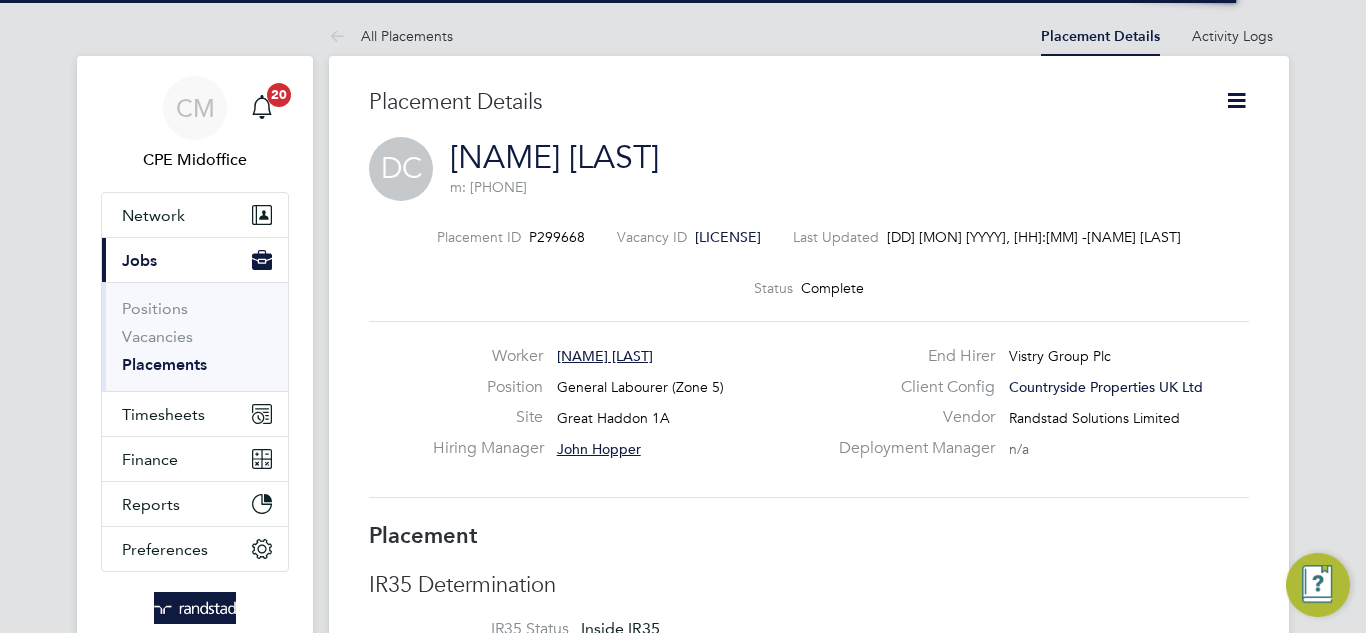 scroll, scrollTop: 0, scrollLeft: 0, axis: both 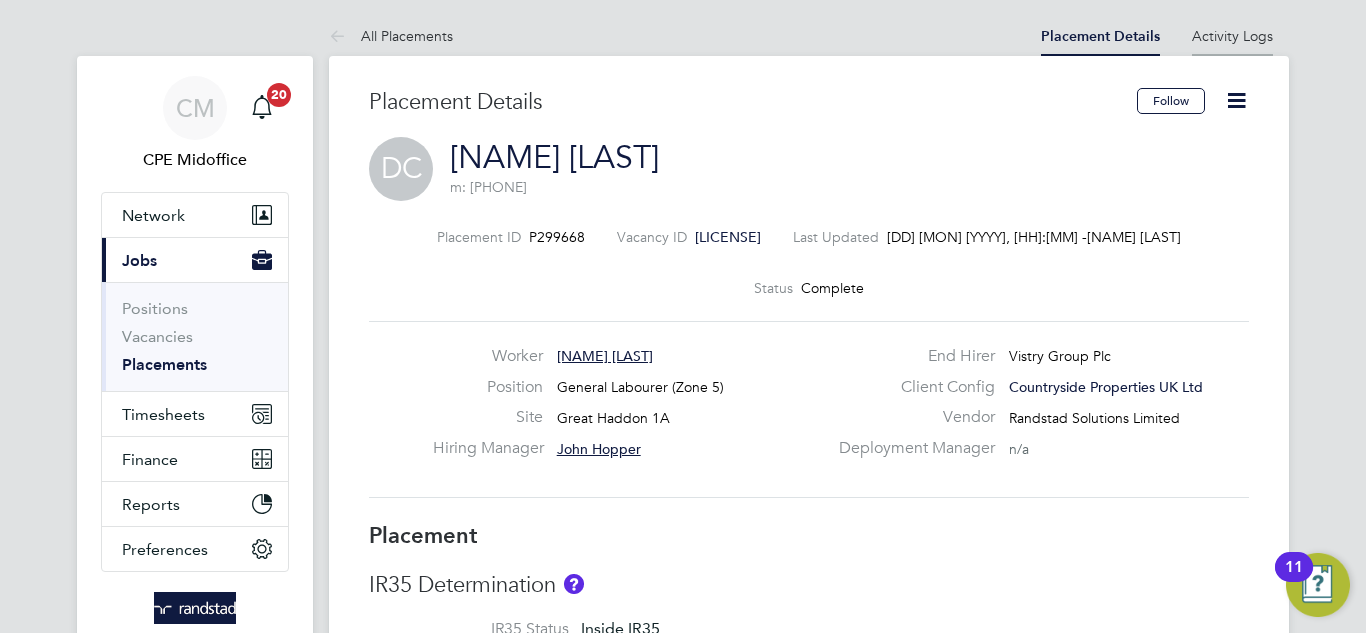 click on "Activity Logs" at bounding box center [1232, 36] 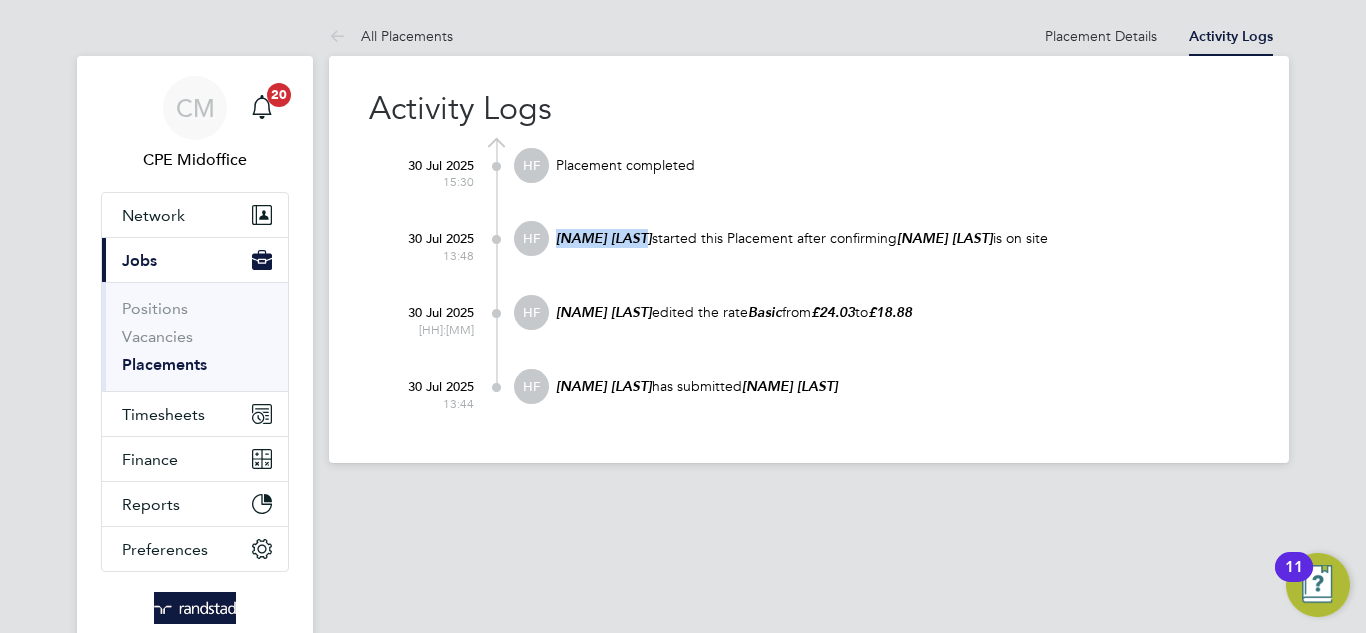 drag, startPoint x: 635, startPoint y: 231, endPoint x: 560, endPoint y: 231, distance: 75 